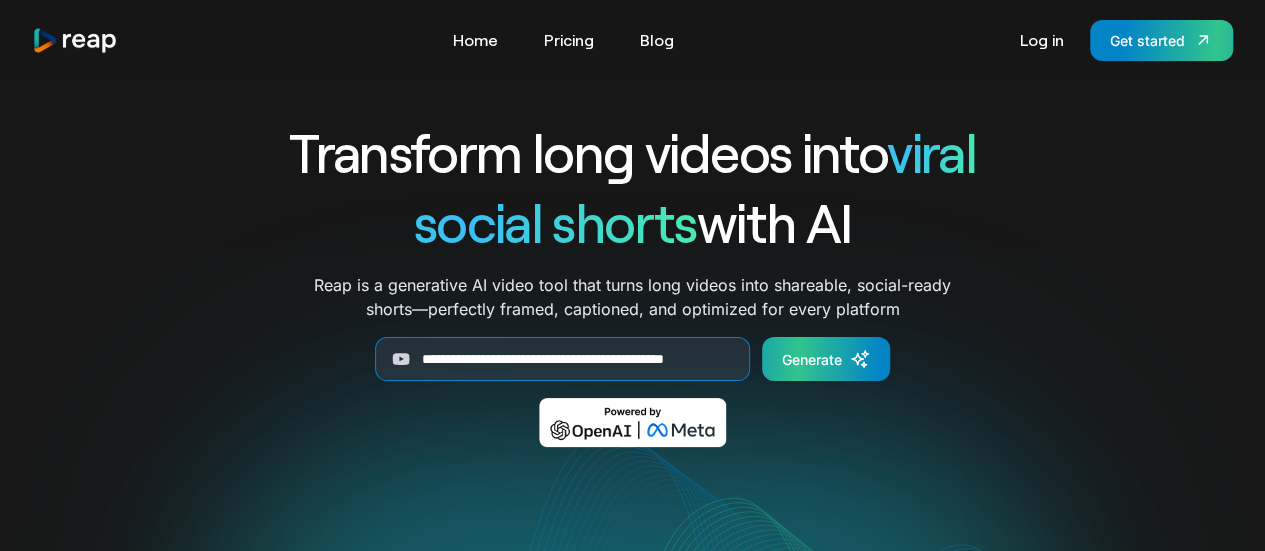 scroll, scrollTop: 3, scrollLeft: 0, axis: vertical 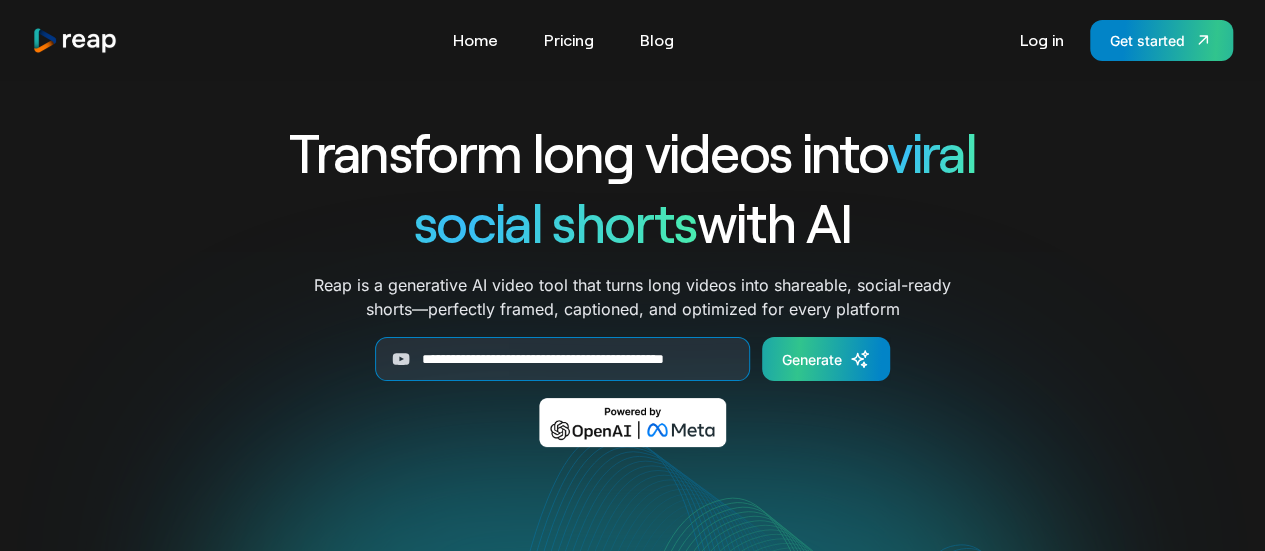type on "**********" 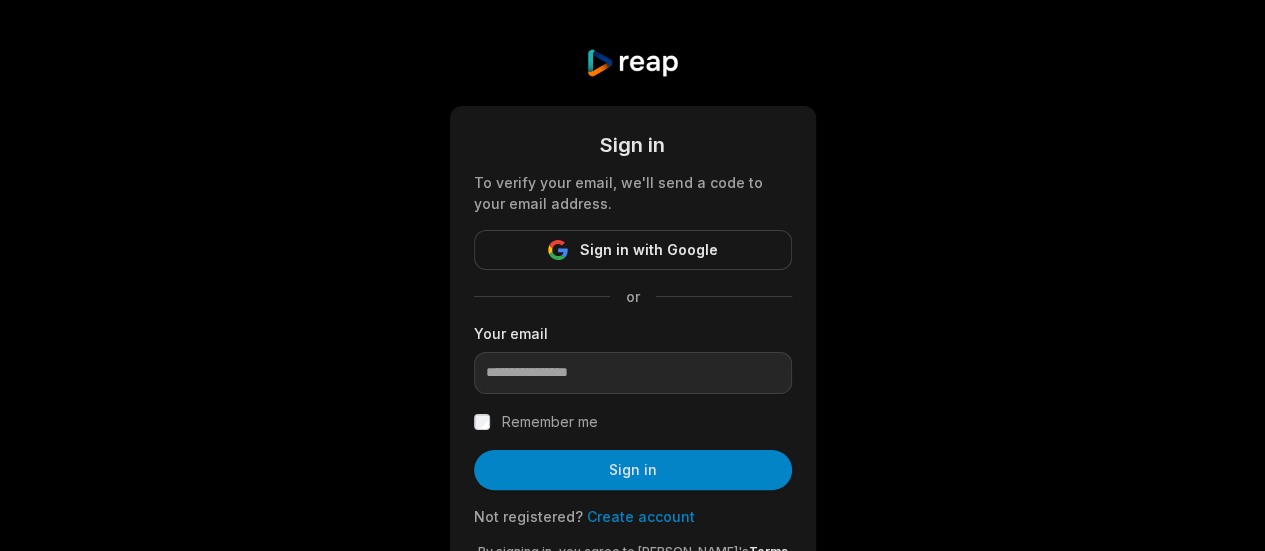 scroll, scrollTop: 99, scrollLeft: 0, axis: vertical 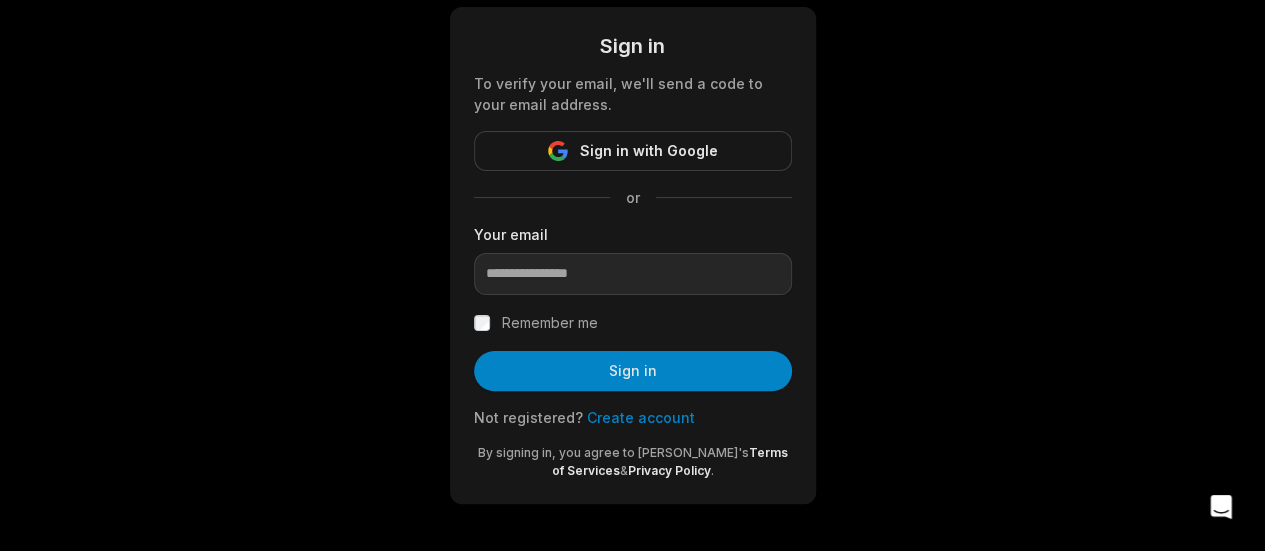 click on "Create account" at bounding box center [641, 417] 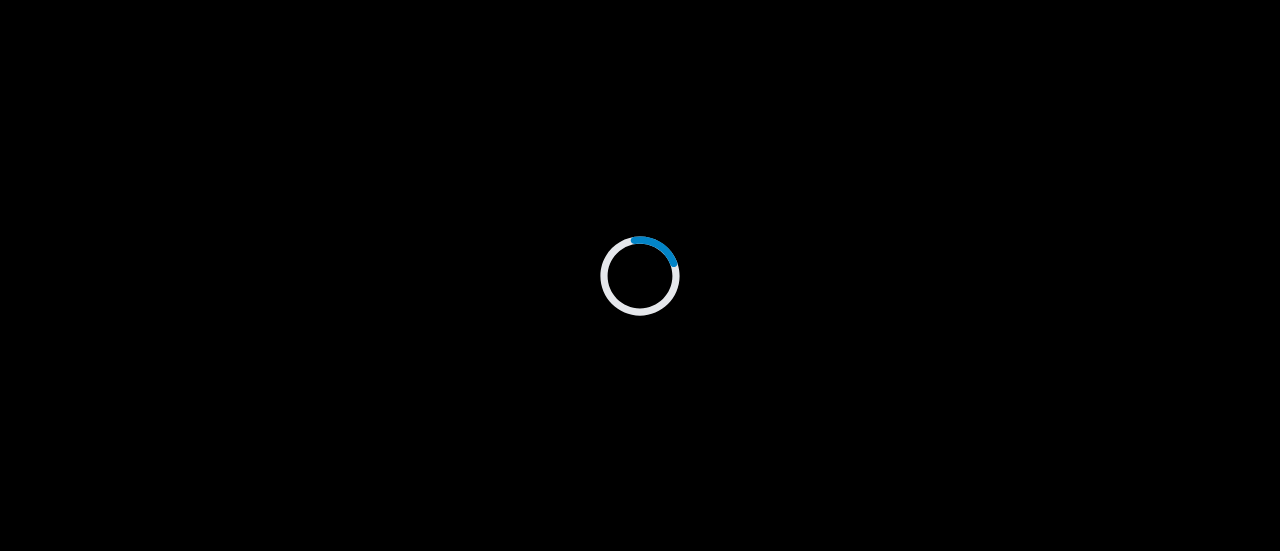 scroll, scrollTop: 0, scrollLeft: 0, axis: both 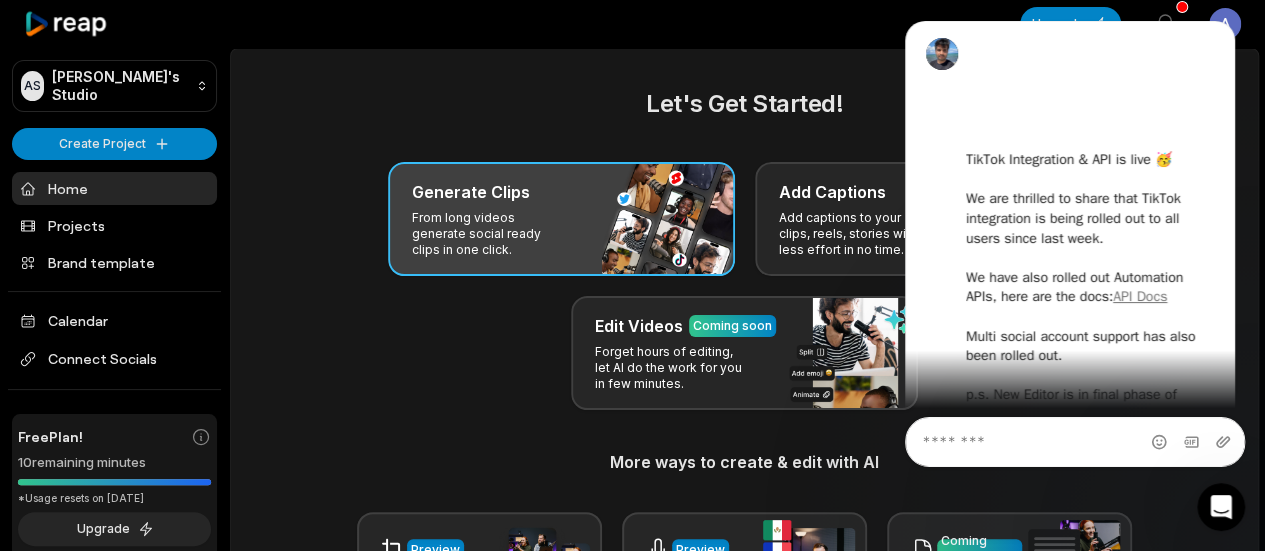 click on "Generate Clips From long videos generate social ready clips in one click." at bounding box center [561, 219] 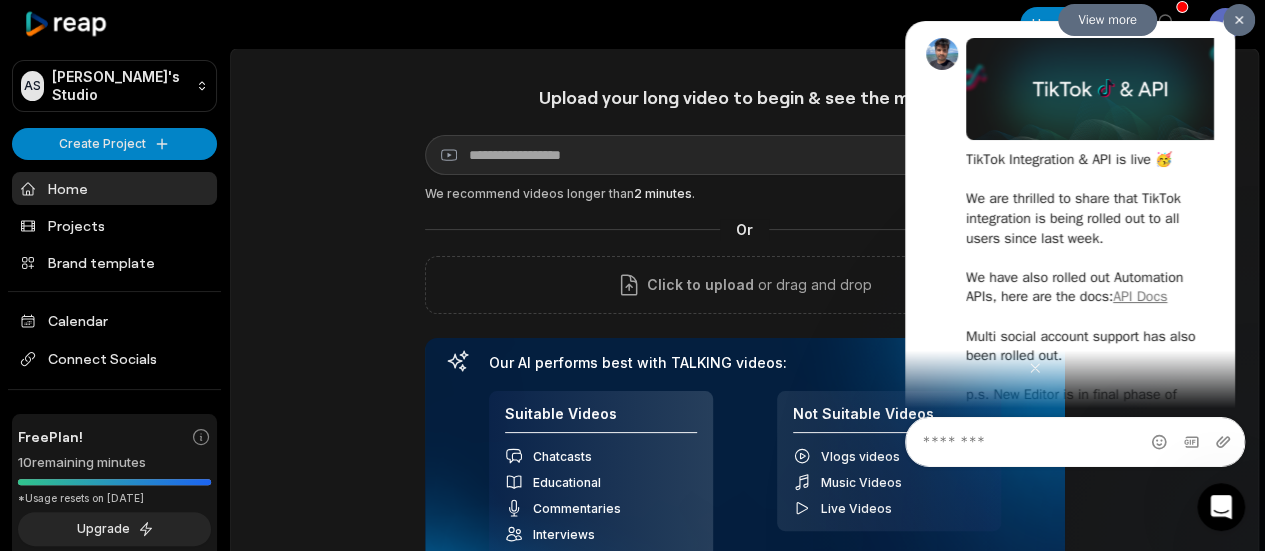 click at bounding box center (1239, 20) 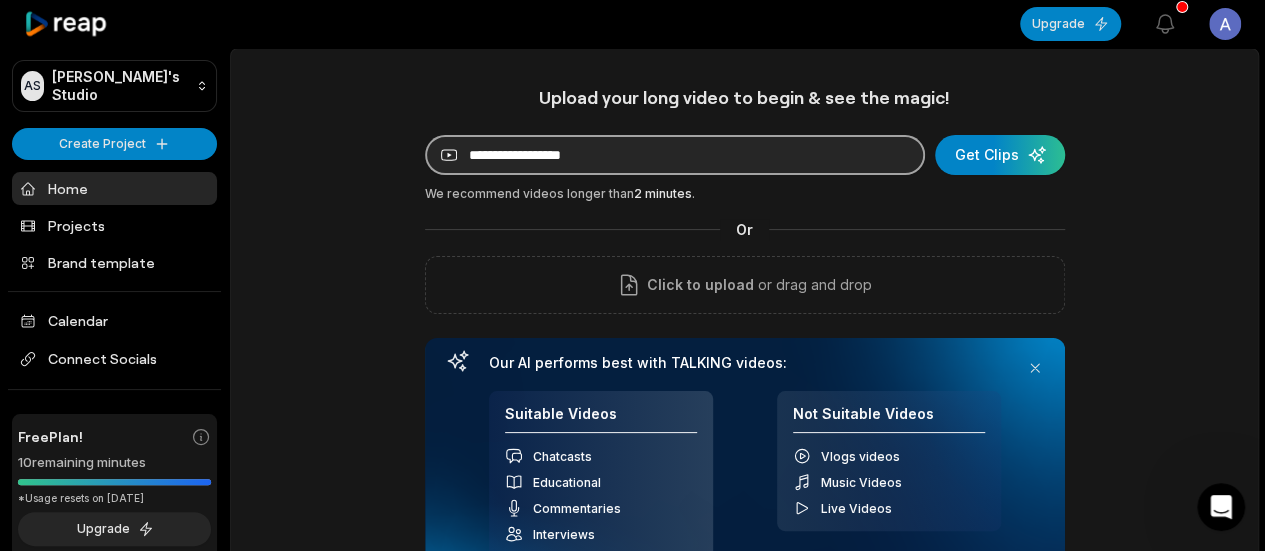 click at bounding box center [675, 155] 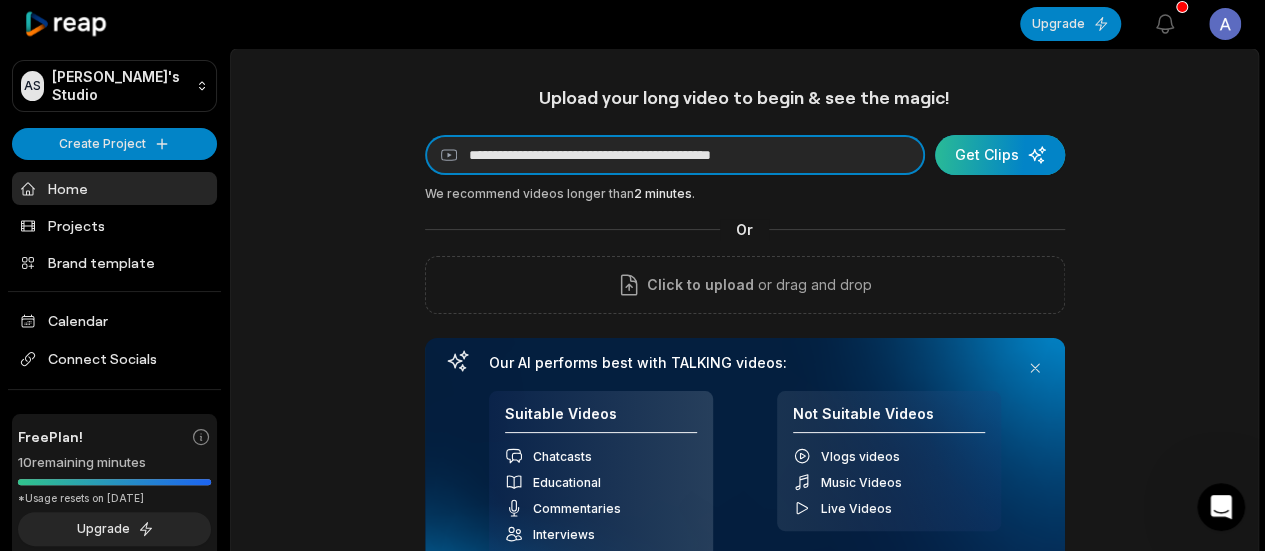type on "**********" 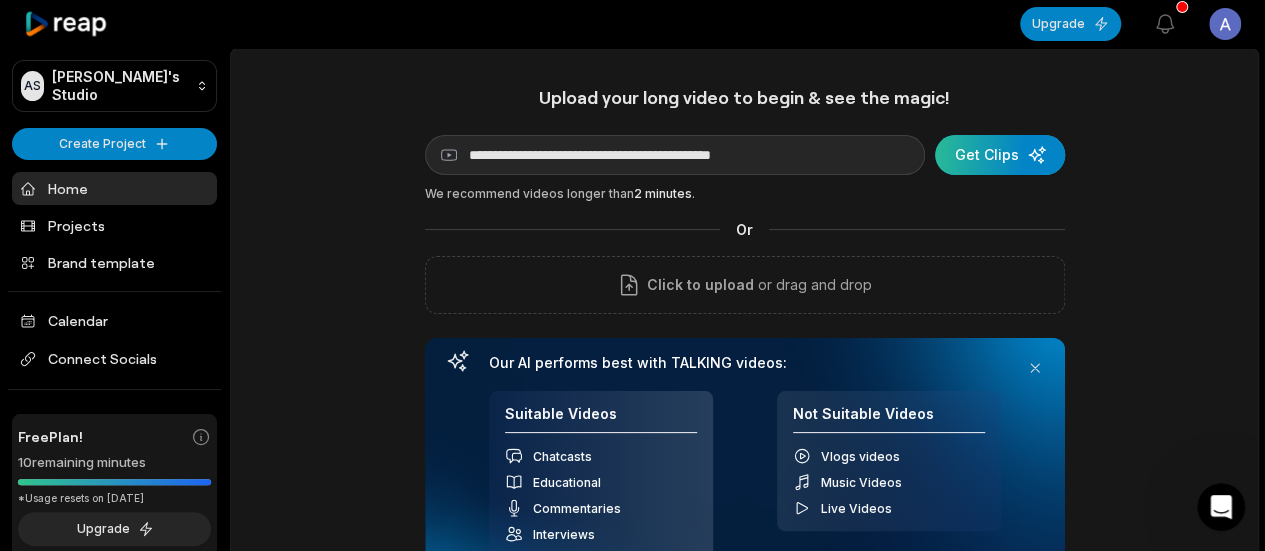 click at bounding box center (1000, 155) 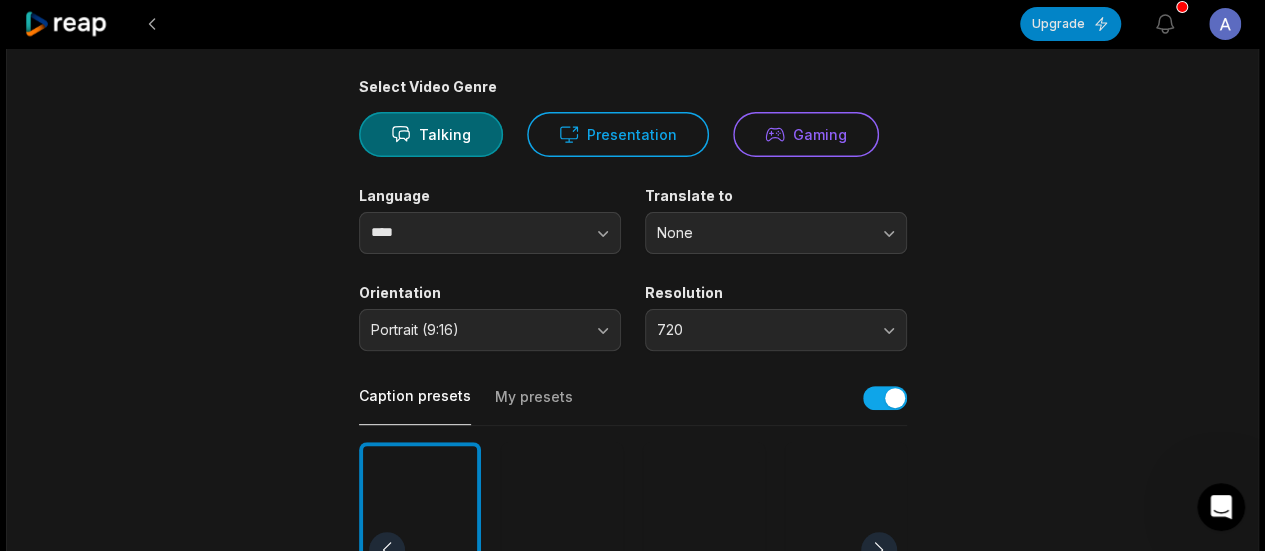 scroll, scrollTop: 150, scrollLeft: 0, axis: vertical 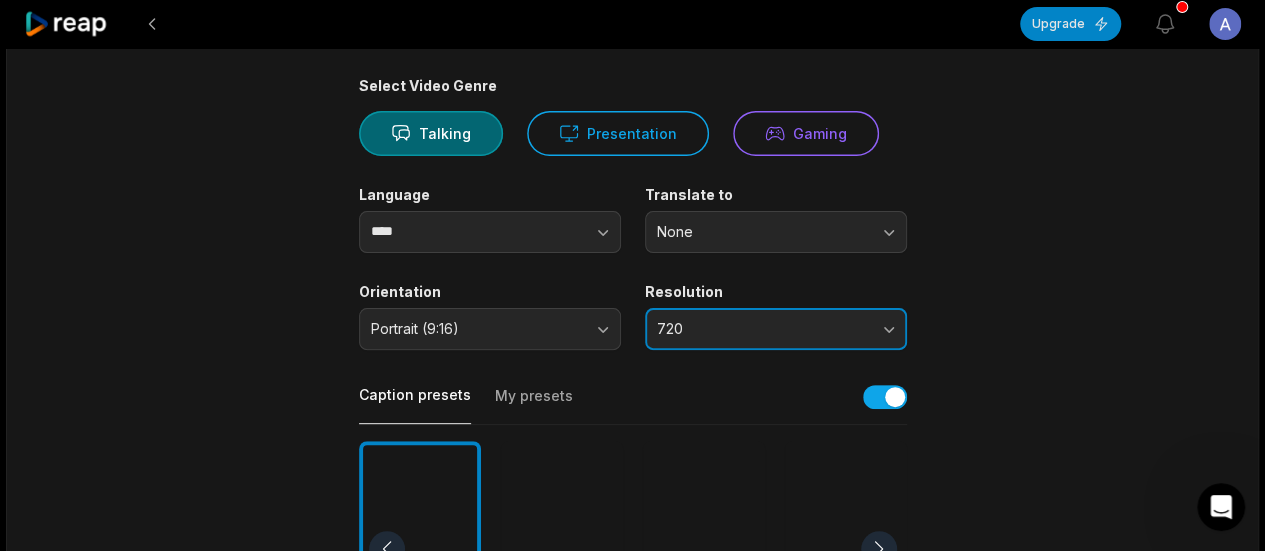 click on "720" at bounding box center (762, 329) 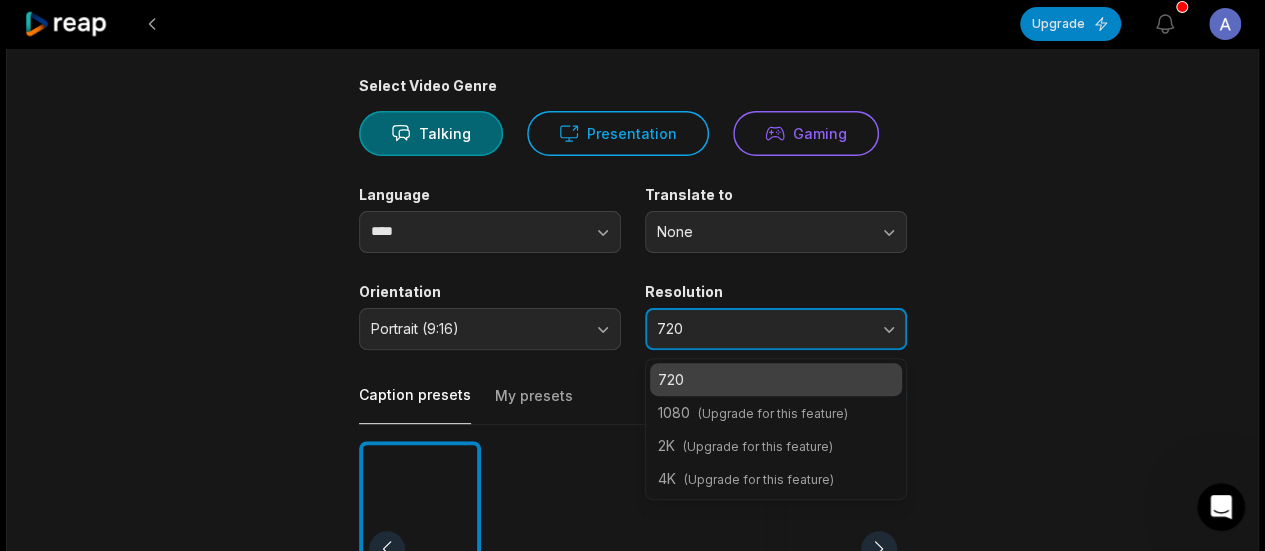 click on "720" at bounding box center (762, 329) 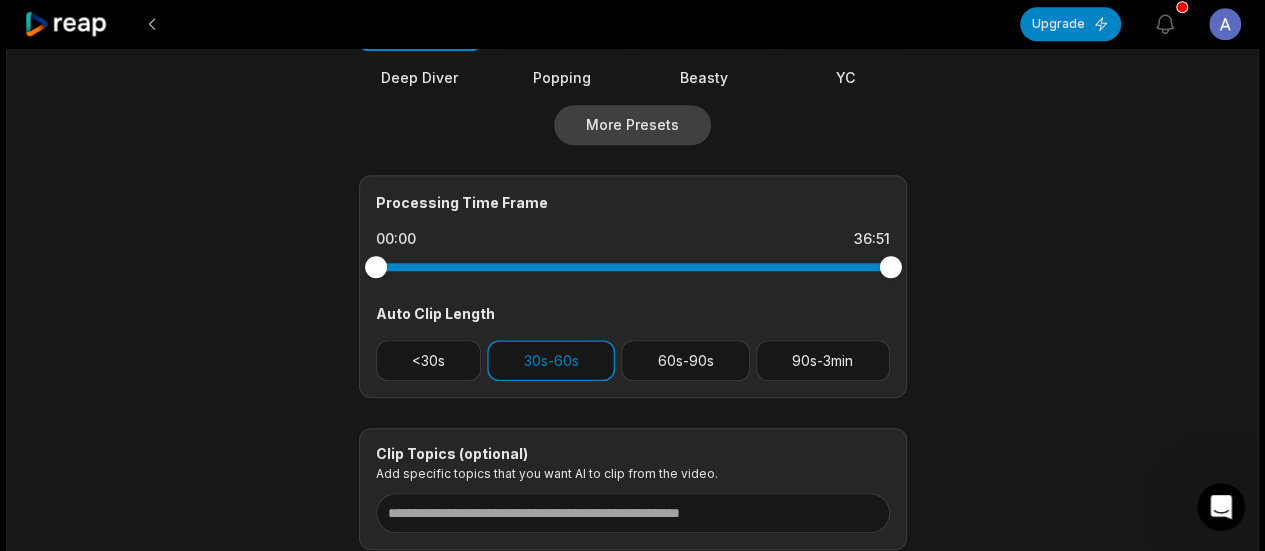 scroll, scrollTop: 757, scrollLeft: 0, axis: vertical 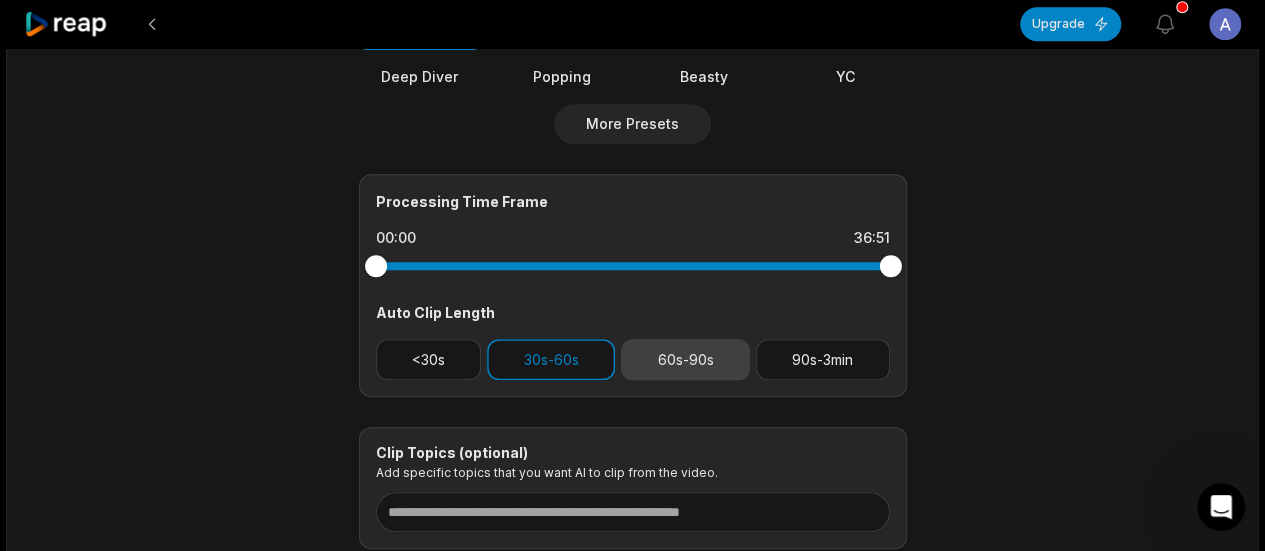 click on "60s-90s" at bounding box center (685, 359) 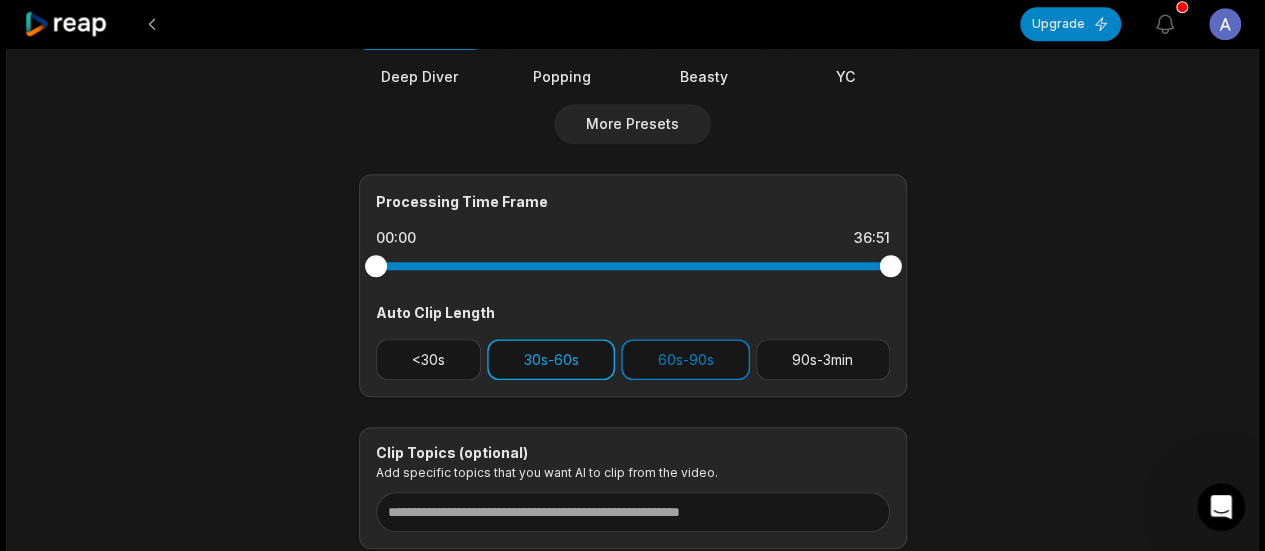 click on "30s-60s" at bounding box center (551, 359) 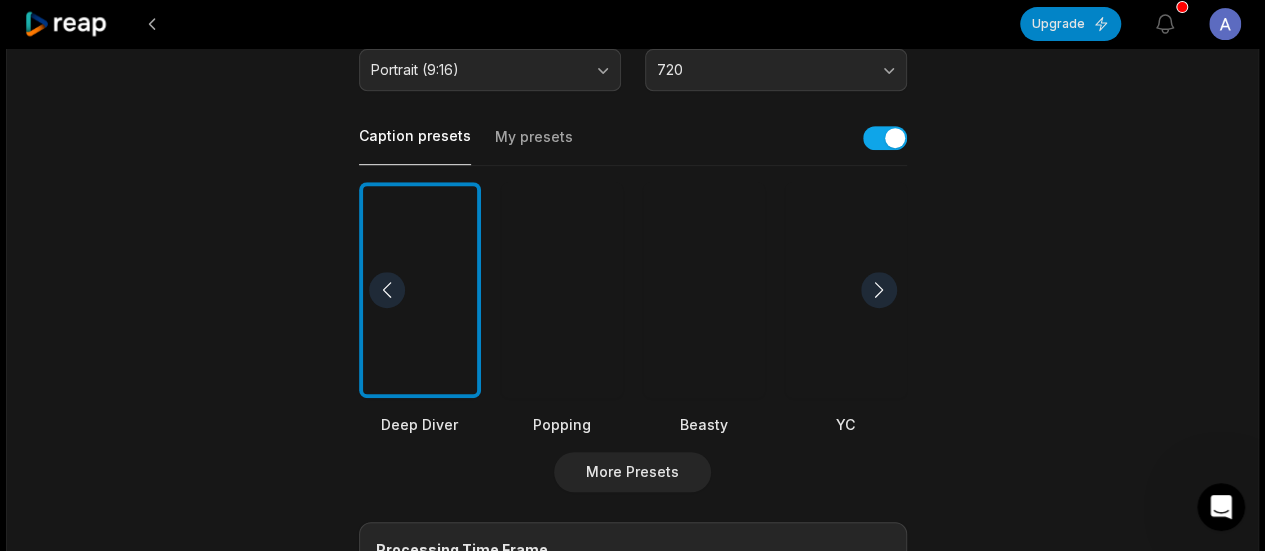 scroll, scrollTop: 364, scrollLeft: 0, axis: vertical 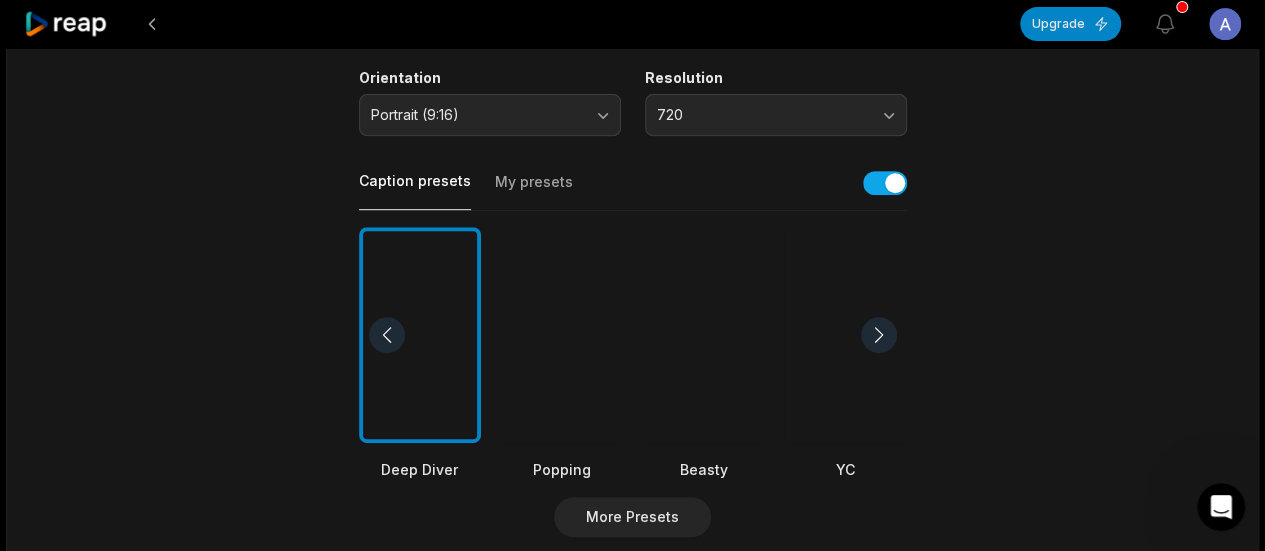 click at bounding box center (420, 335) 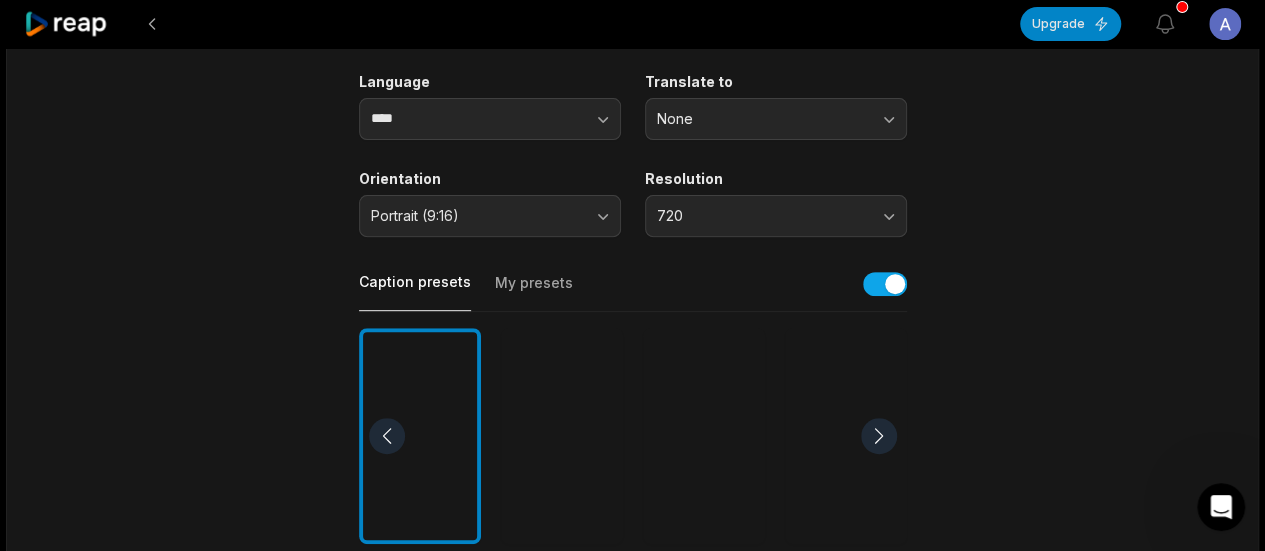 scroll, scrollTop: 0, scrollLeft: 0, axis: both 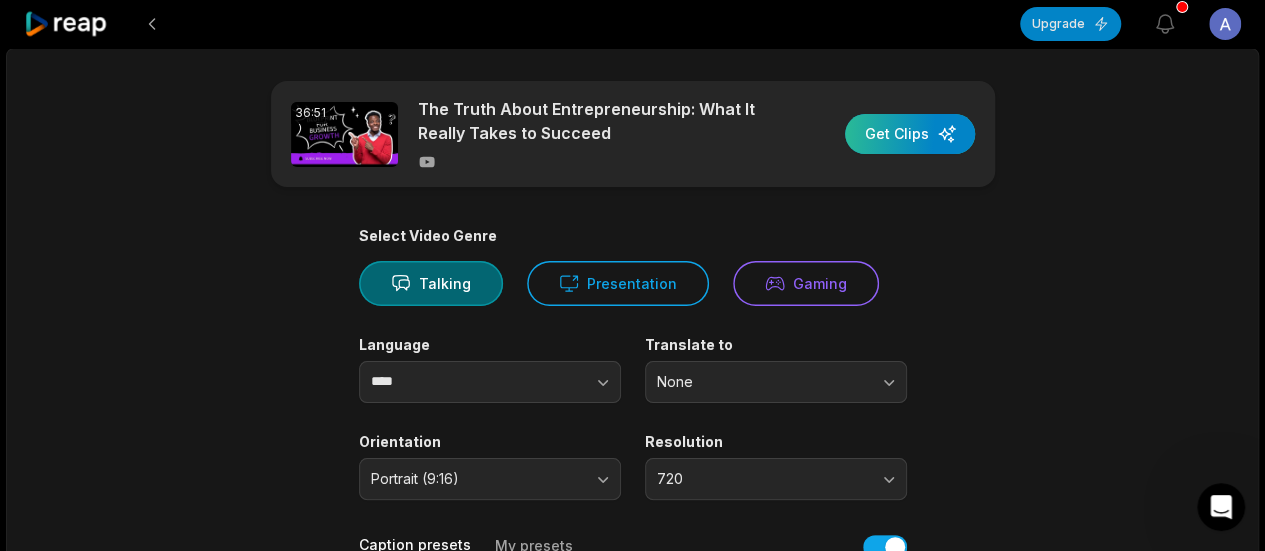 click at bounding box center [910, 134] 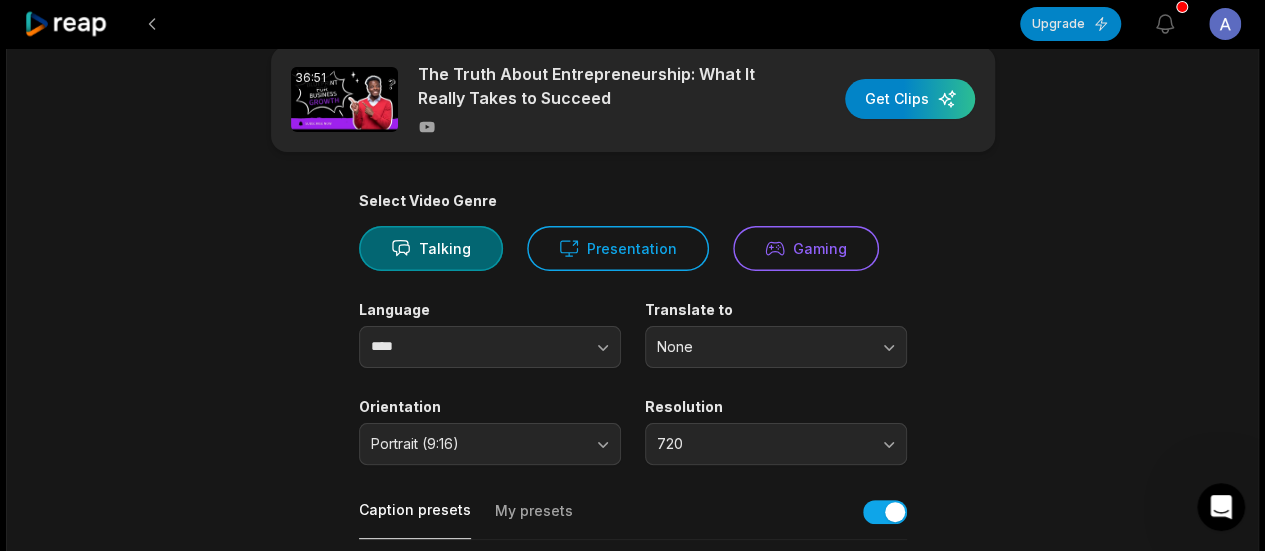 scroll, scrollTop: 0, scrollLeft: 0, axis: both 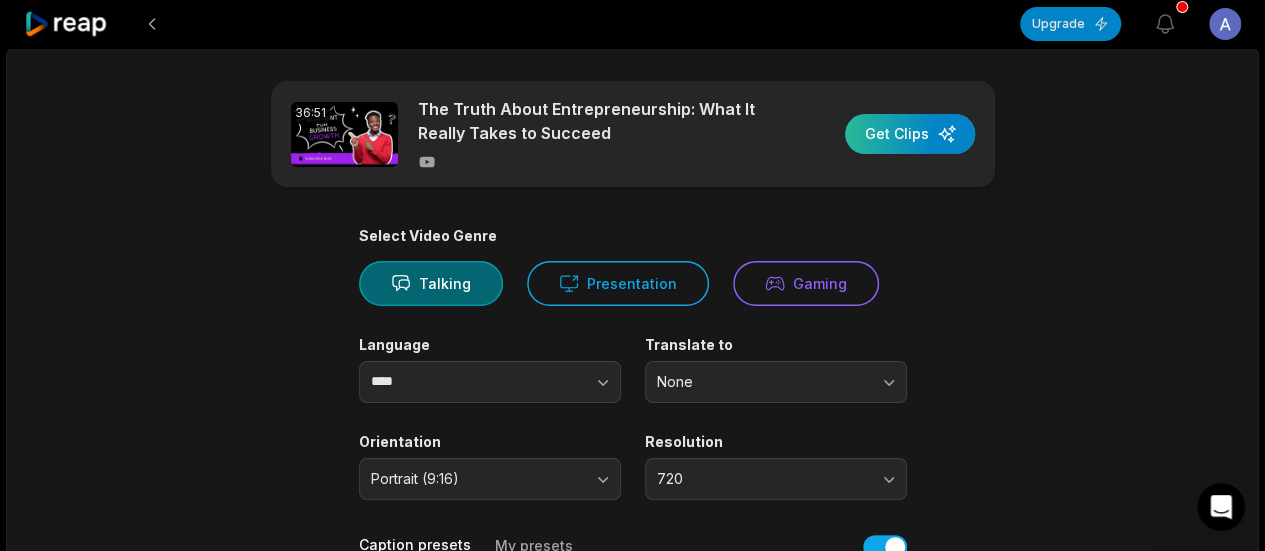 click at bounding box center (910, 134) 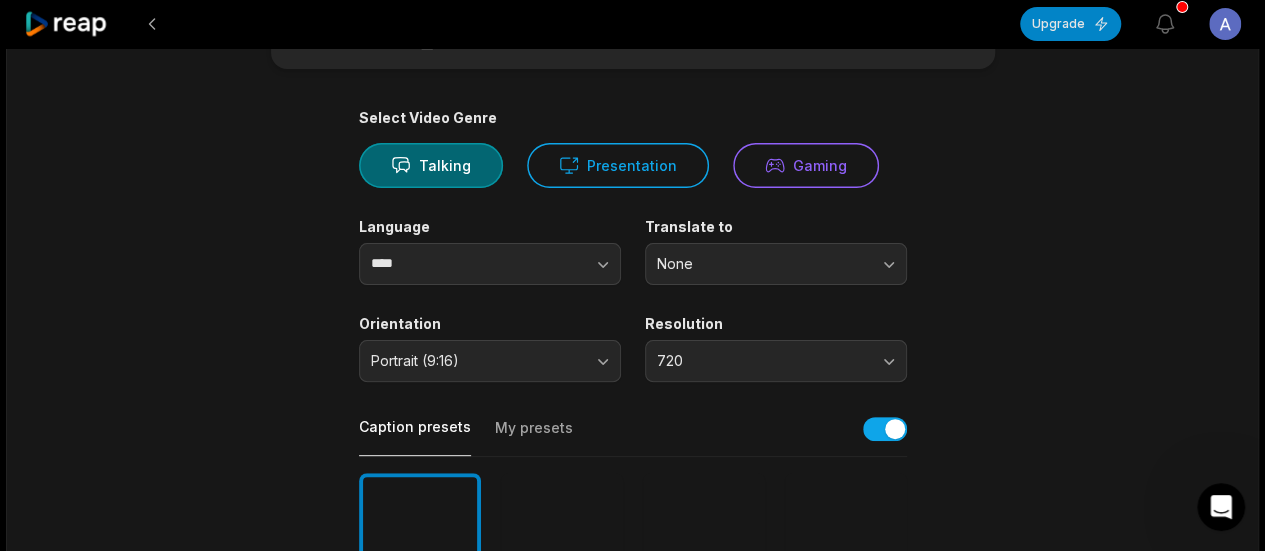 scroll, scrollTop: 0, scrollLeft: 0, axis: both 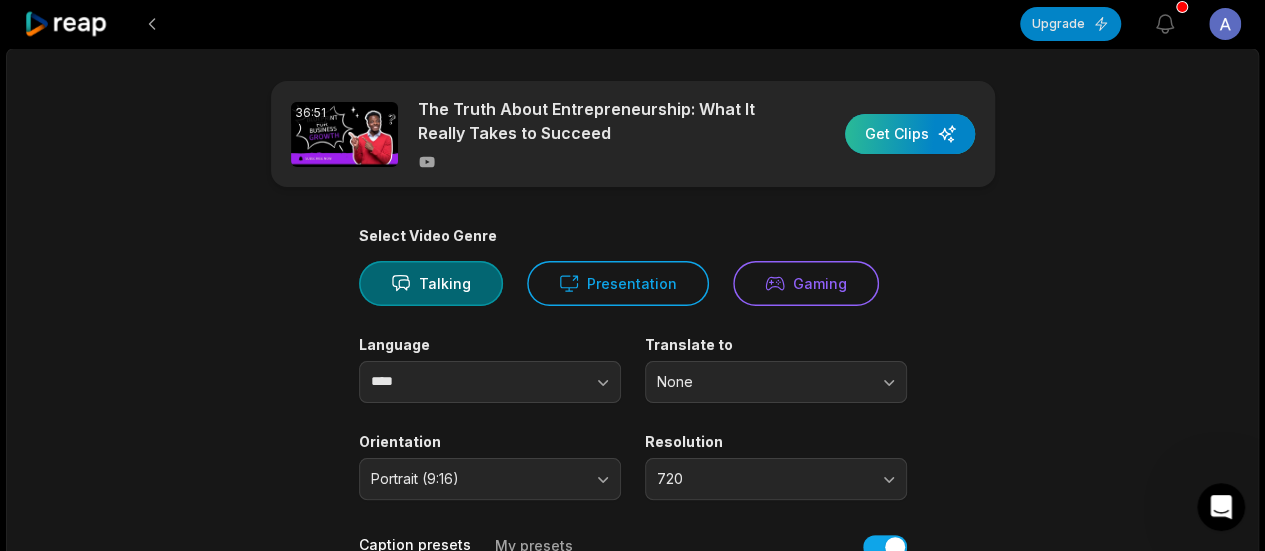 click at bounding box center (910, 134) 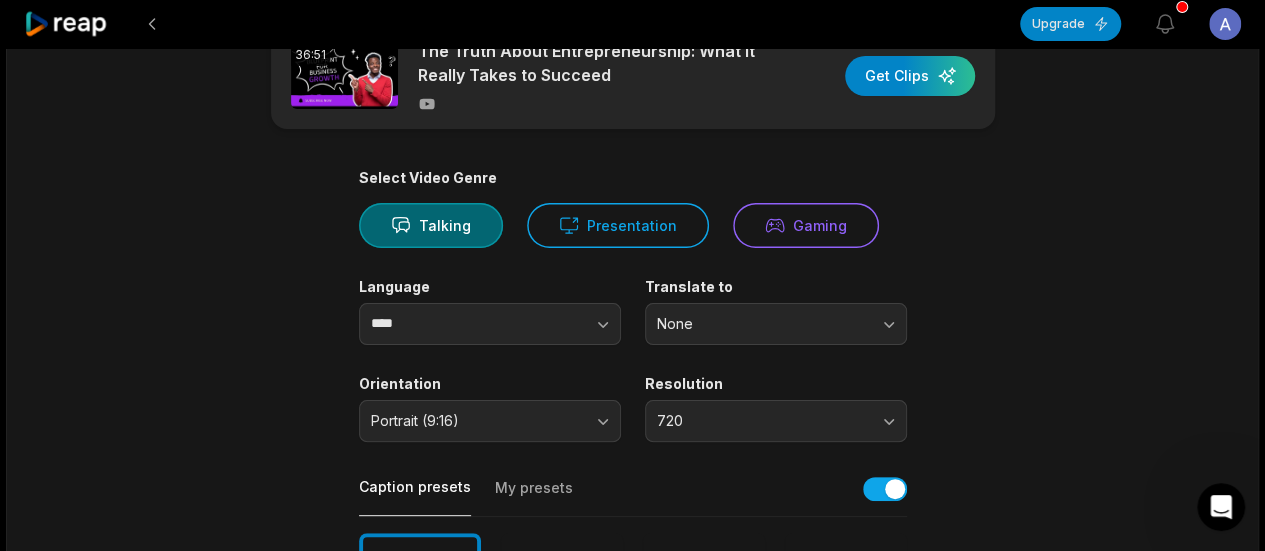 scroll, scrollTop: 0, scrollLeft: 0, axis: both 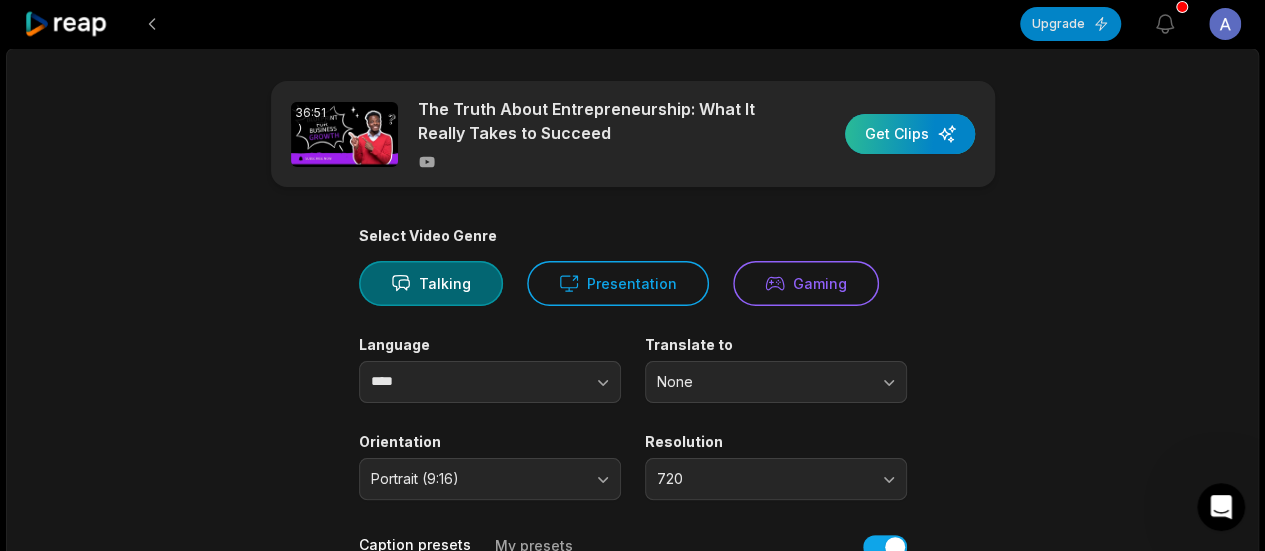 click at bounding box center [910, 134] 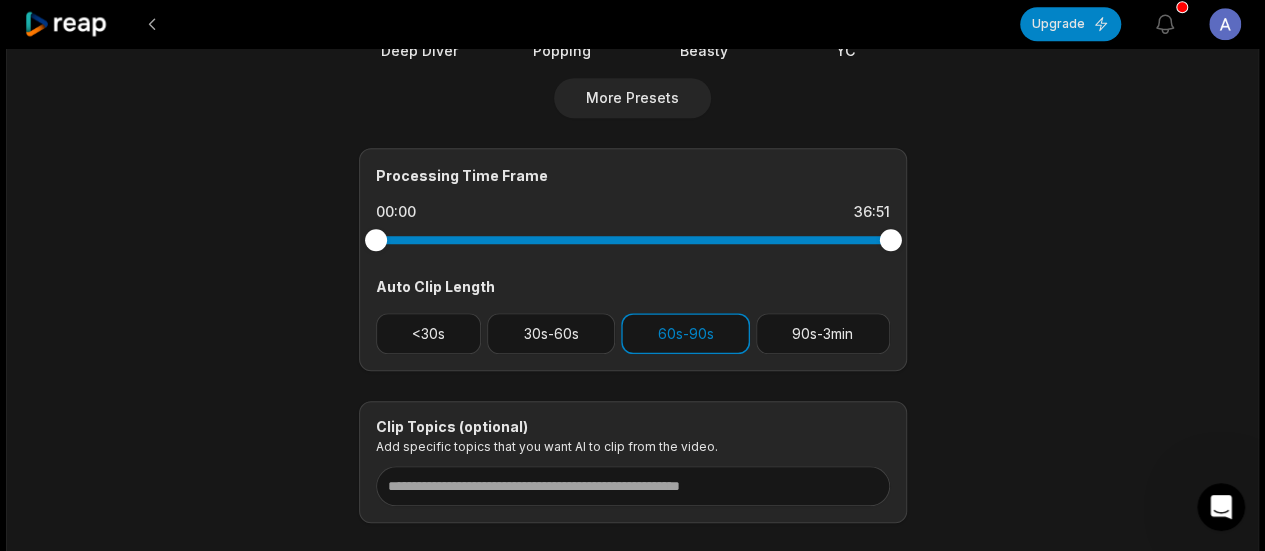 scroll, scrollTop: 781, scrollLeft: 0, axis: vertical 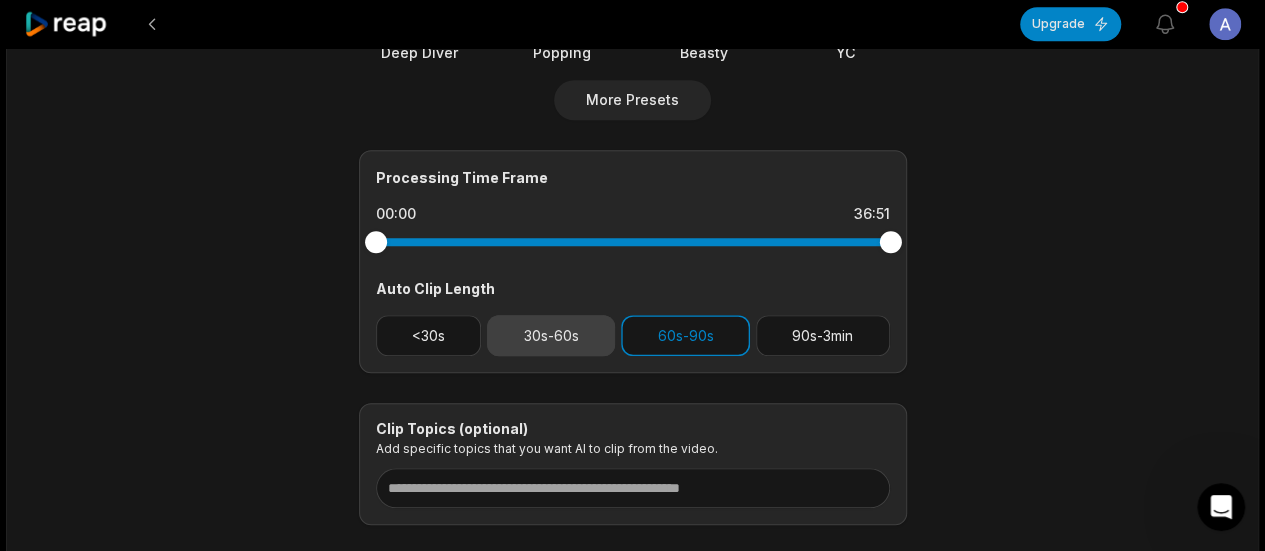 click on "30s-60s" at bounding box center [551, 335] 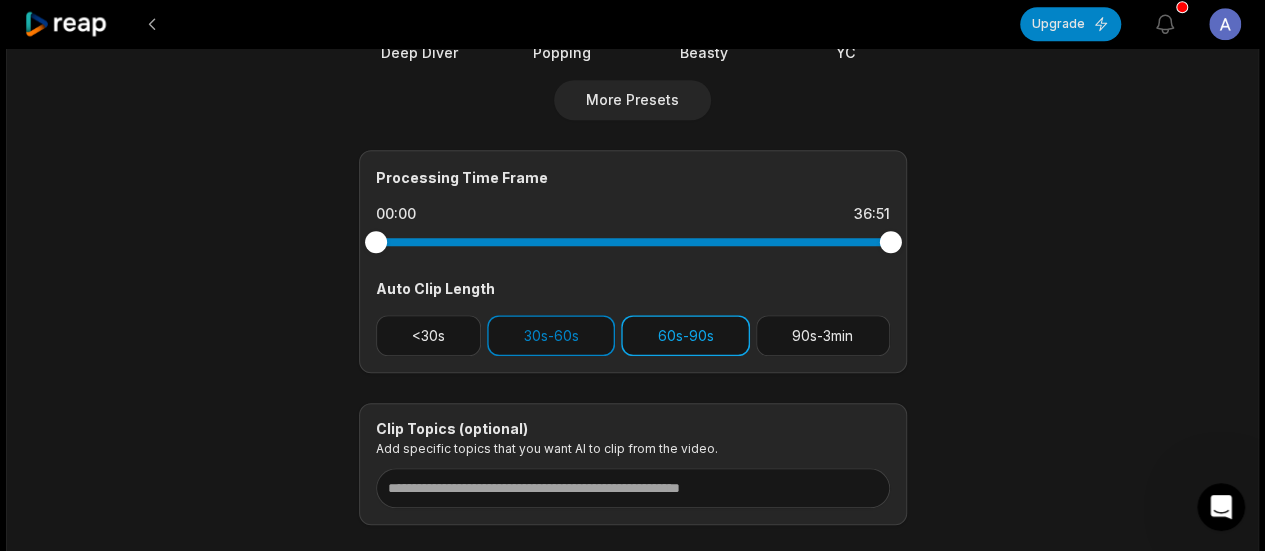 click on "60s-90s" at bounding box center (685, 335) 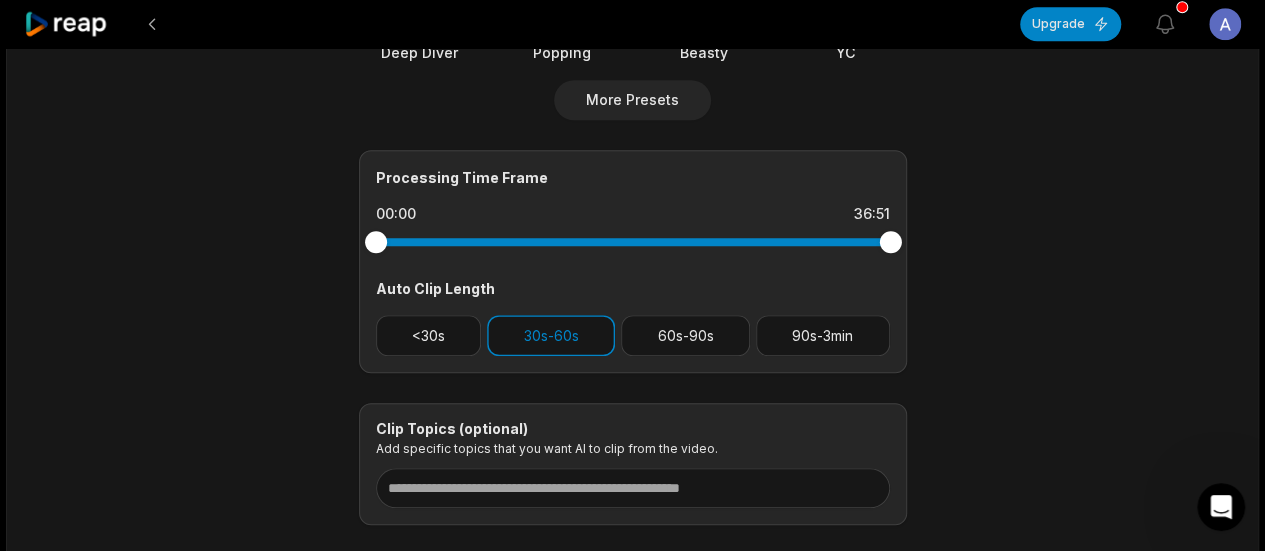 scroll, scrollTop: 0, scrollLeft: 0, axis: both 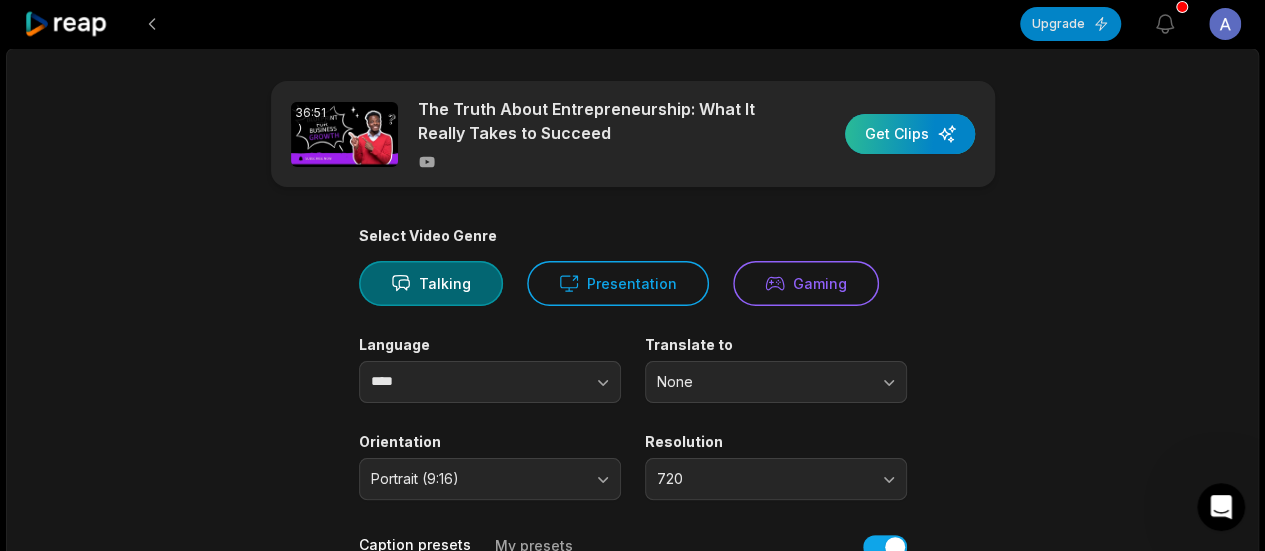 click at bounding box center [910, 134] 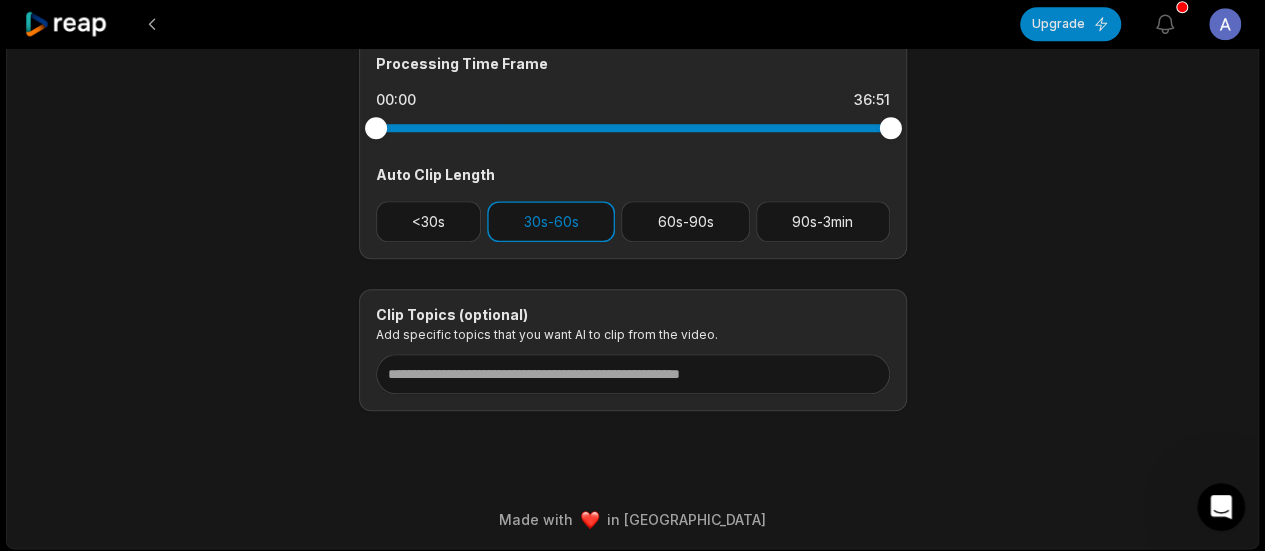 scroll, scrollTop: 896, scrollLeft: 0, axis: vertical 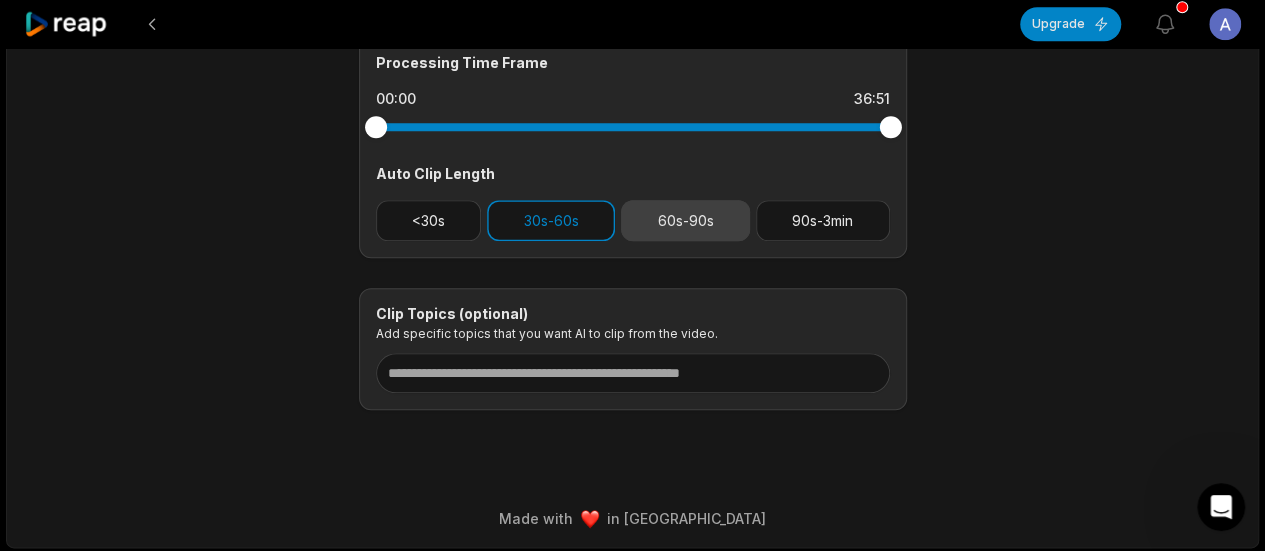 click on "60s-90s" at bounding box center [685, 220] 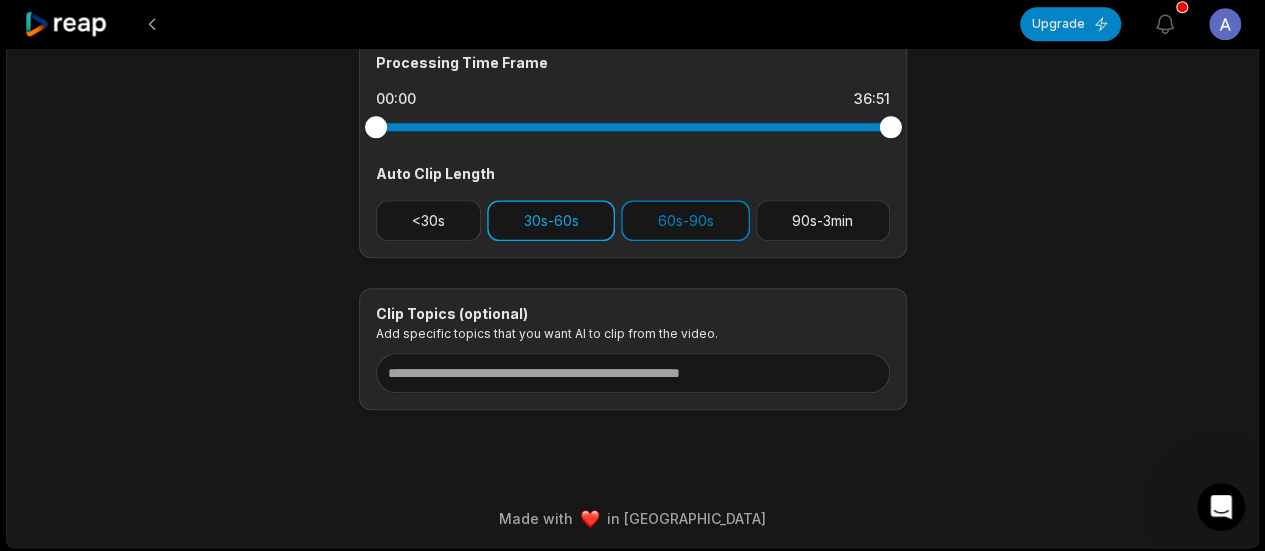 click on "30s-60s" at bounding box center (551, 220) 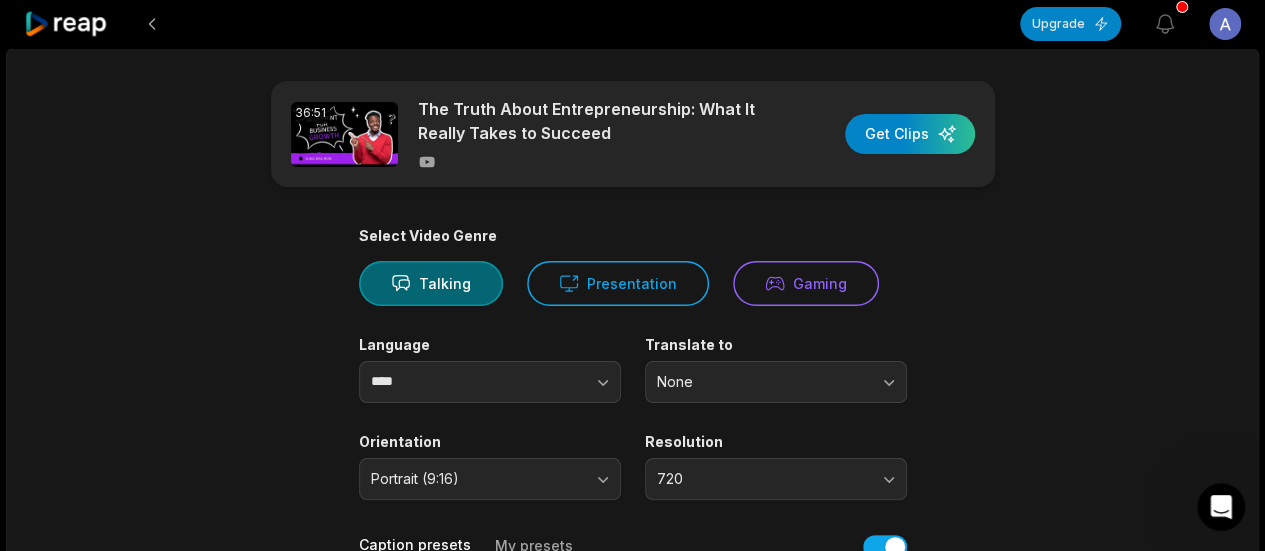 scroll, scrollTop: 896, scrollLeft: 0, axis: vertical 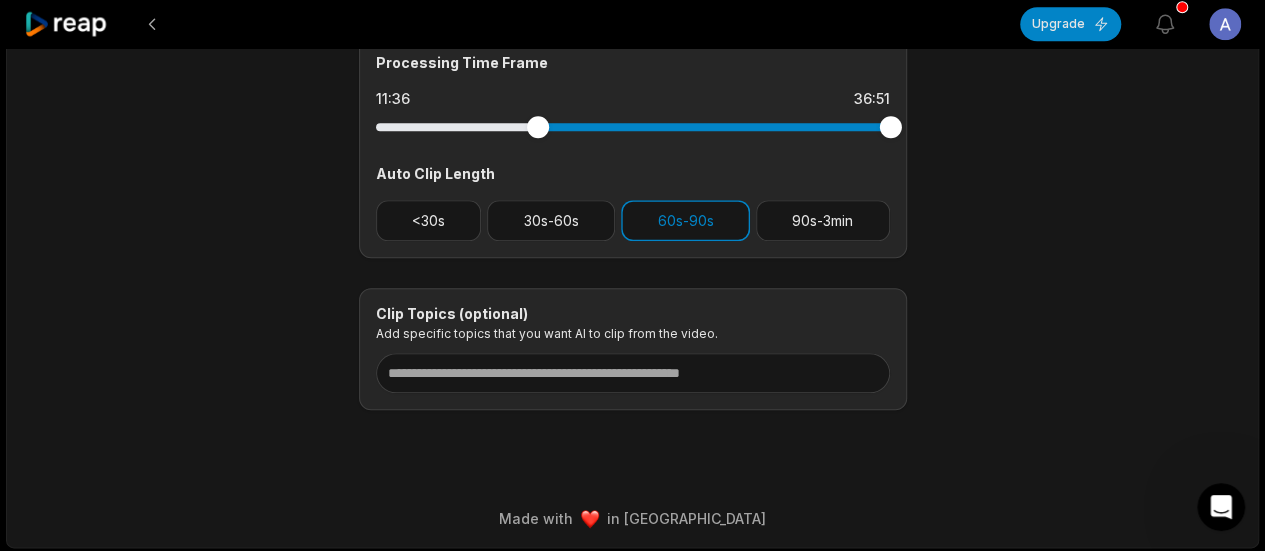 drag, startPoint x: 378, startPoint y: 123, endPoint x: 557, endPoint y: 105, distance: 179.90276 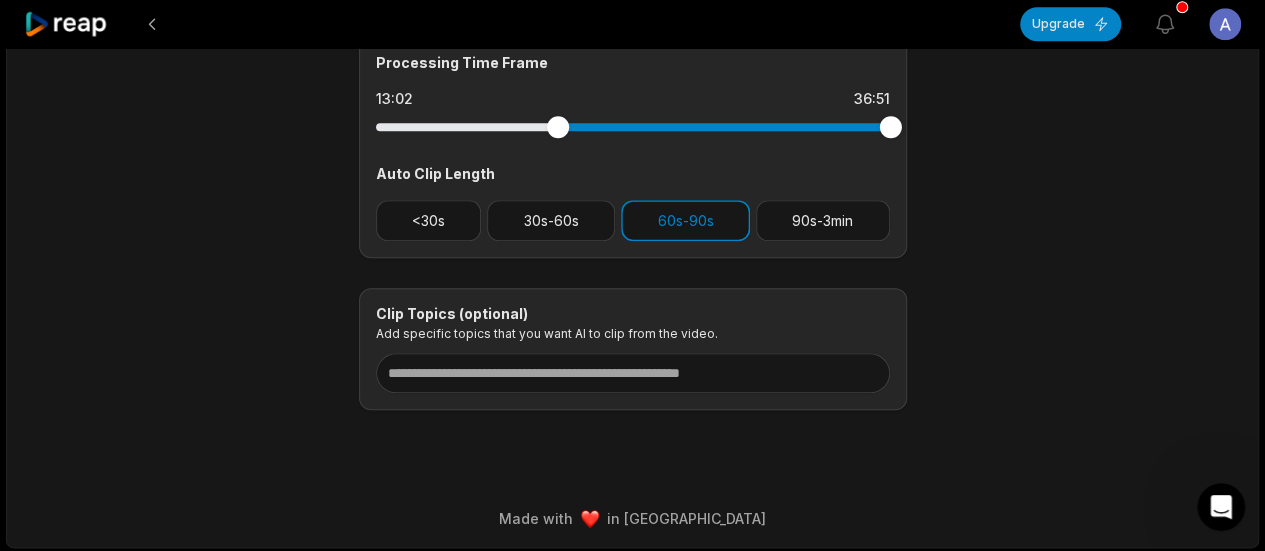 scroll, scrollTop: 0, scrollLeft: 0, axis: both 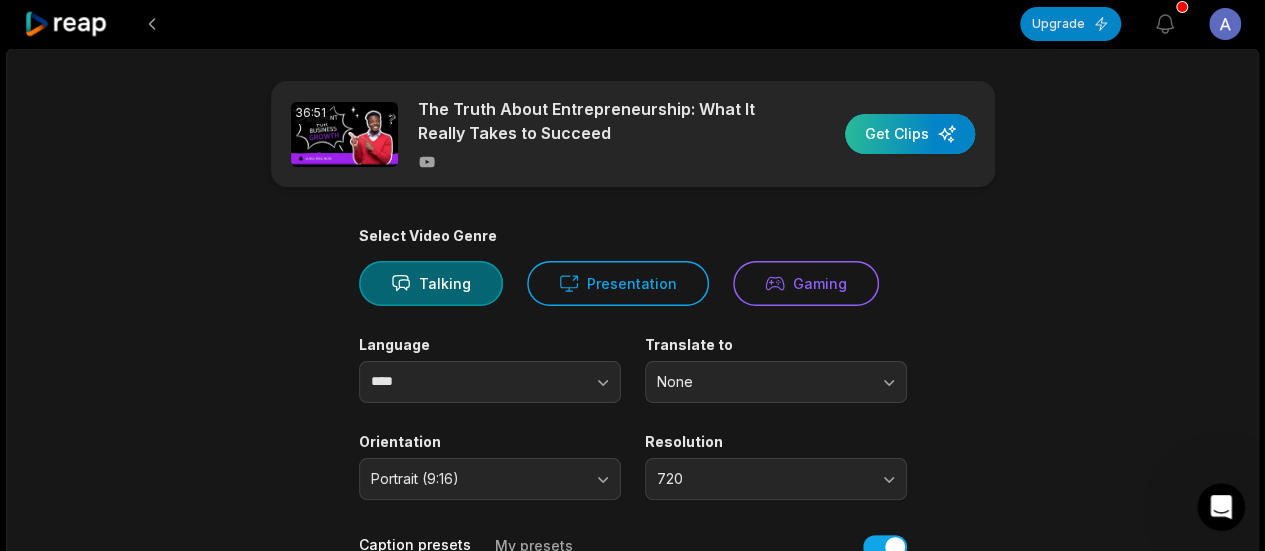 click at bounding box center (910, 134) 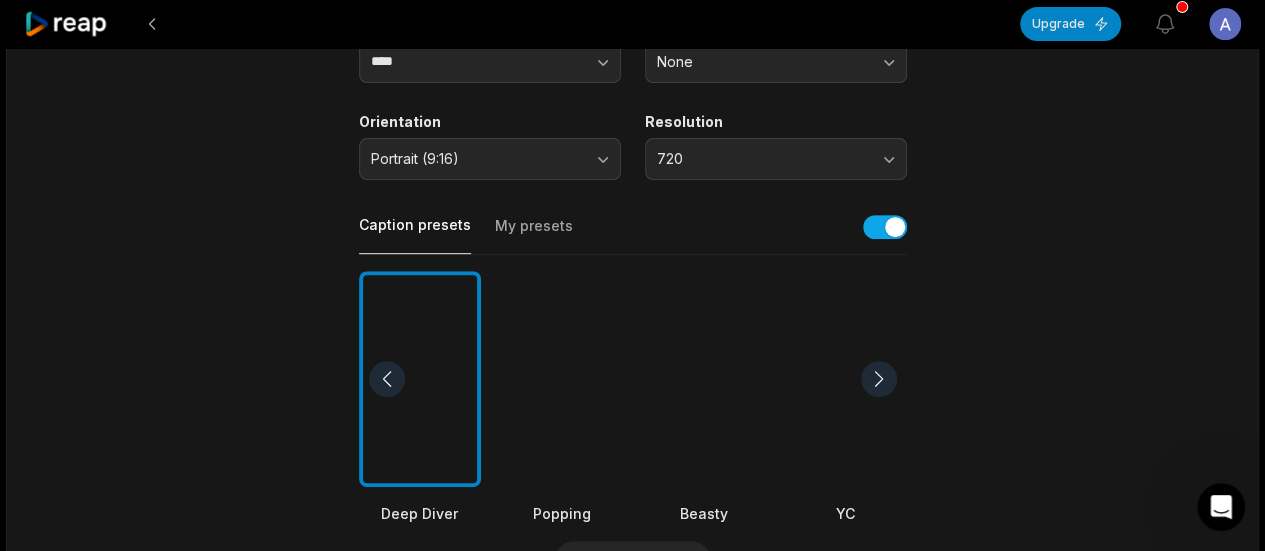 scroll, scrollTop: 321, scrollLeft: 0, axis: vertical 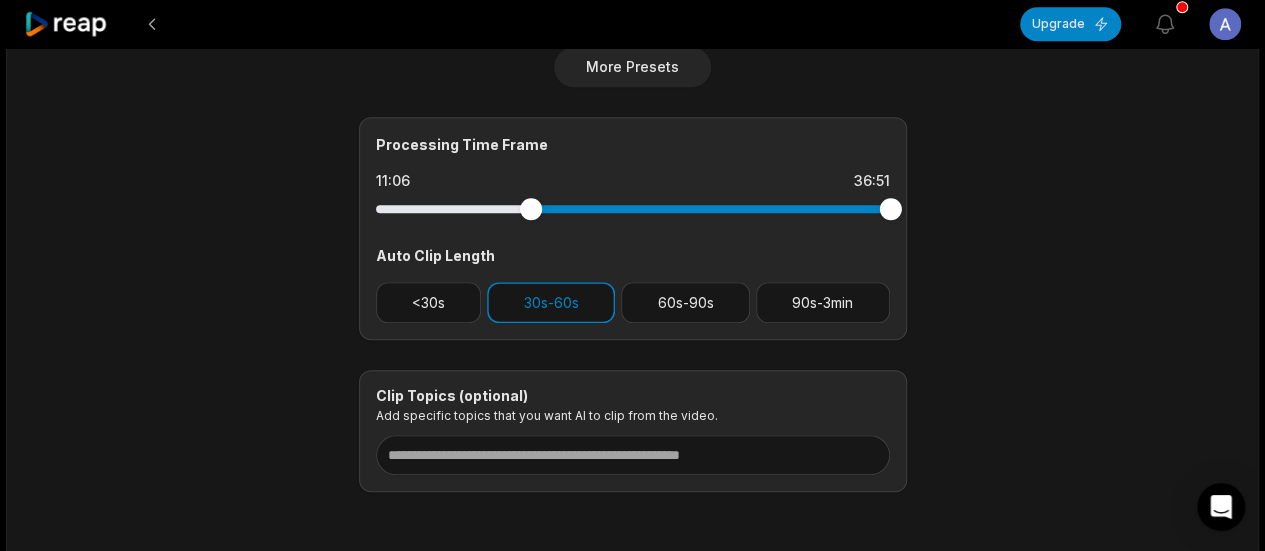 drag, startPoint x: 376, startPoint y: 209, endPoint x: 530, endPoint y: 242, distance: 157.49603 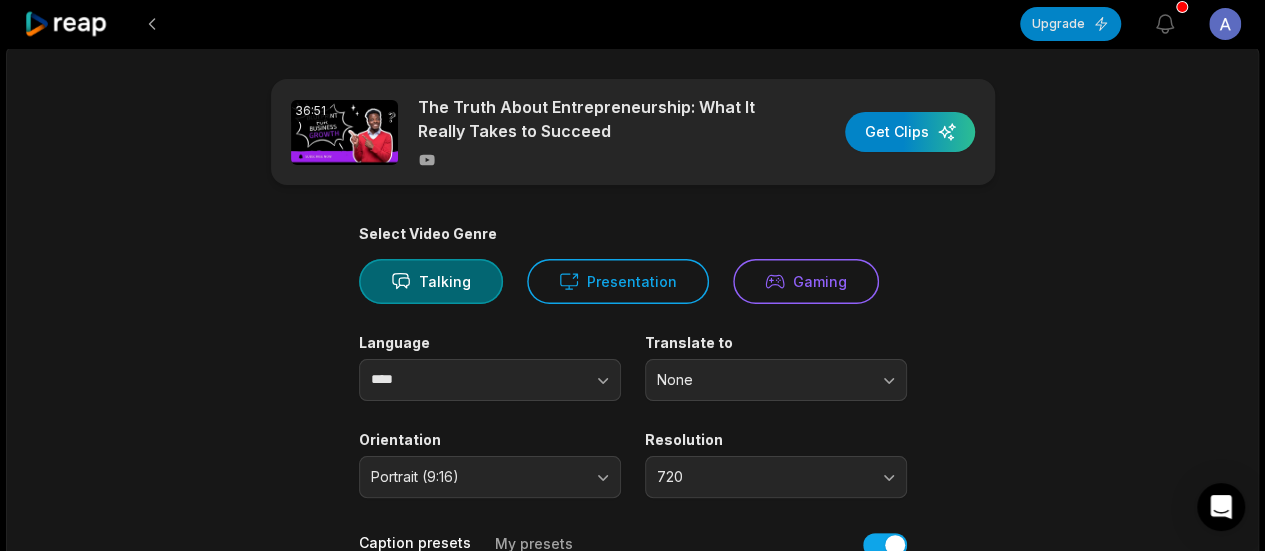 scroll, scrollTop: 0, scrollLeft: 0, axis: both 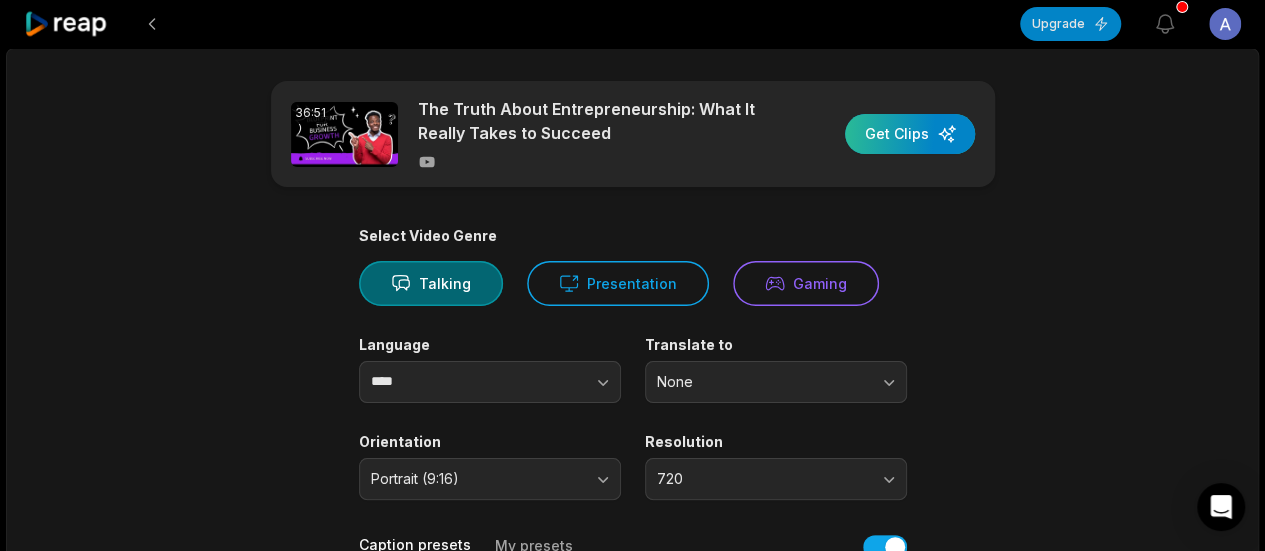 click at bounding box center (910, 134) 